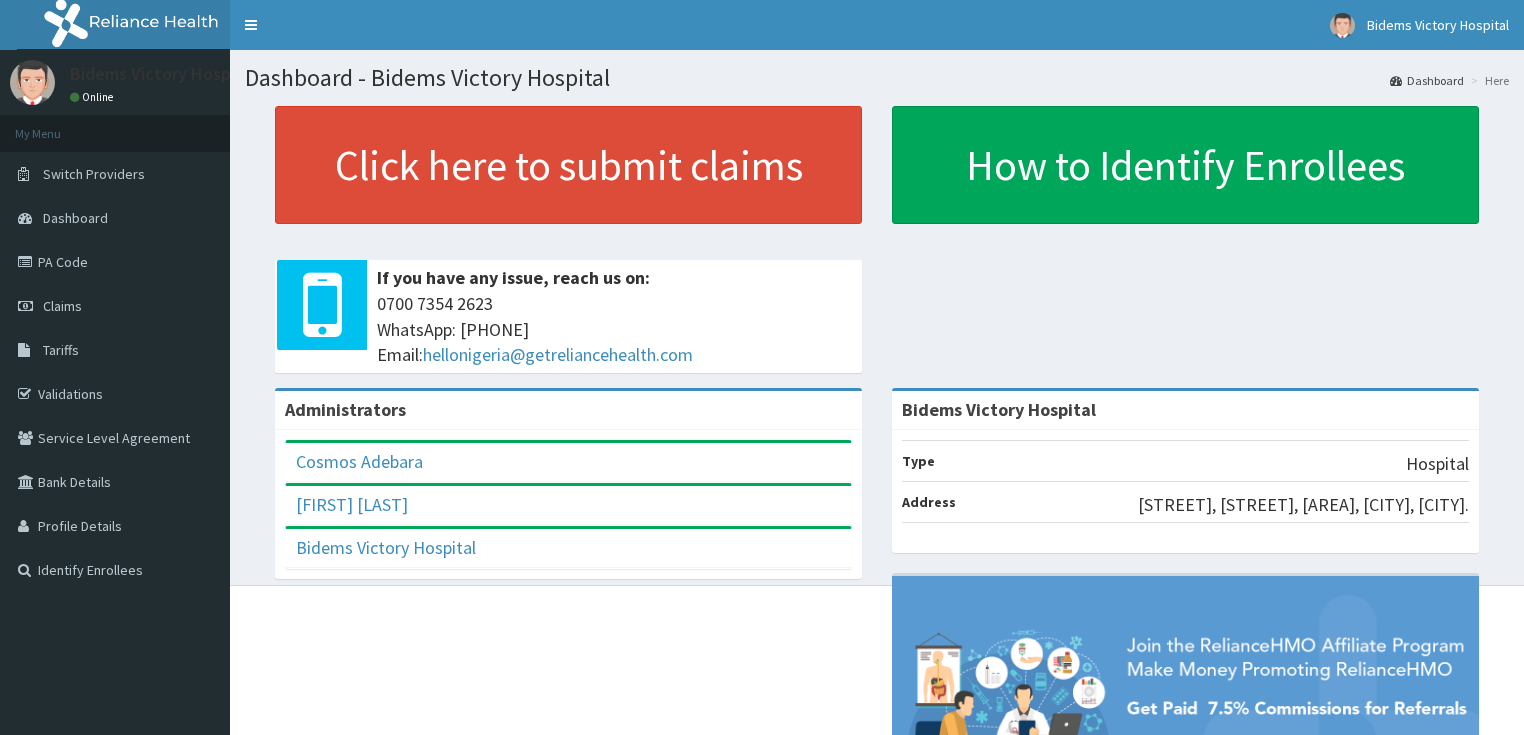 scroll, scrollTop: 0, scrollLeft: 0, axis: both 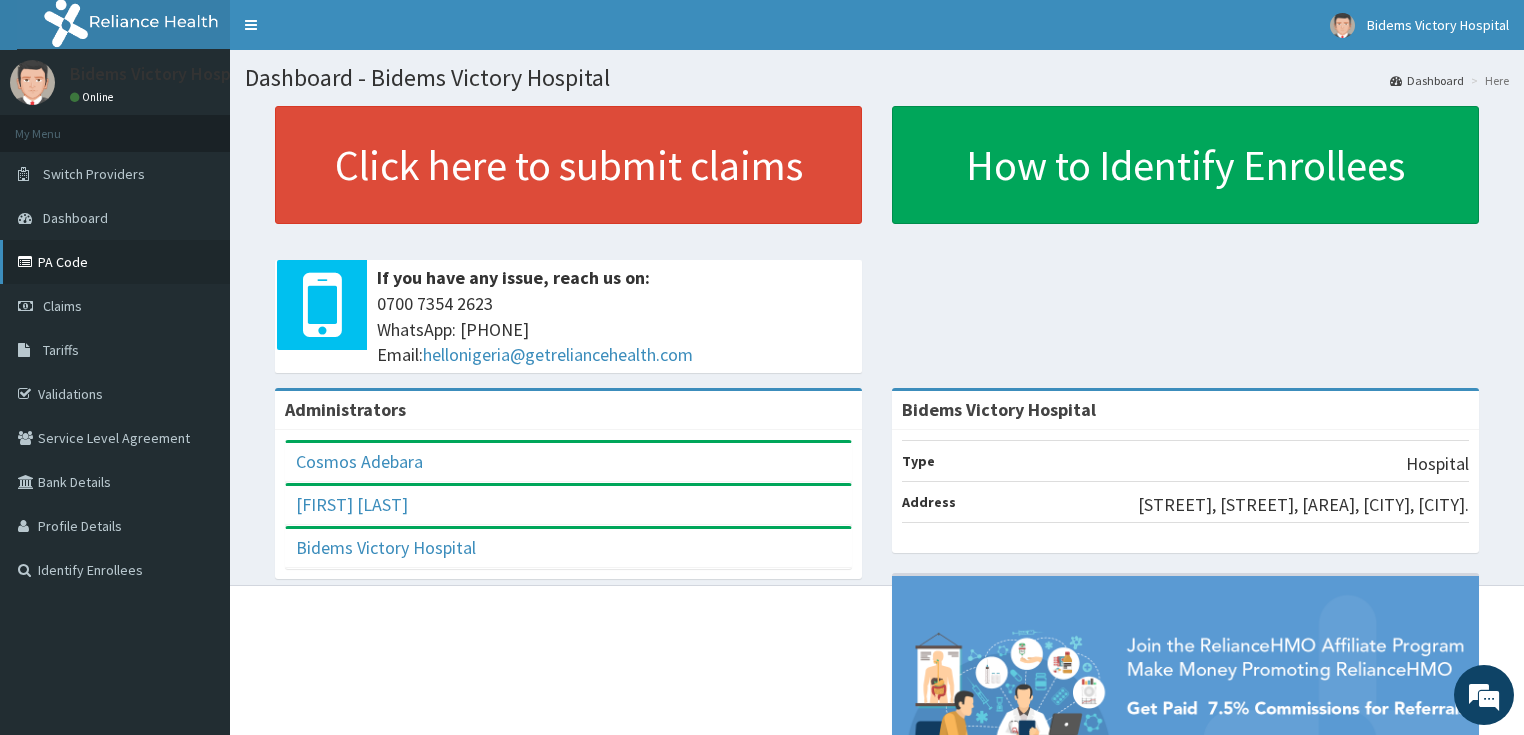 click on "PA Code" at bounding box center (115, 262) 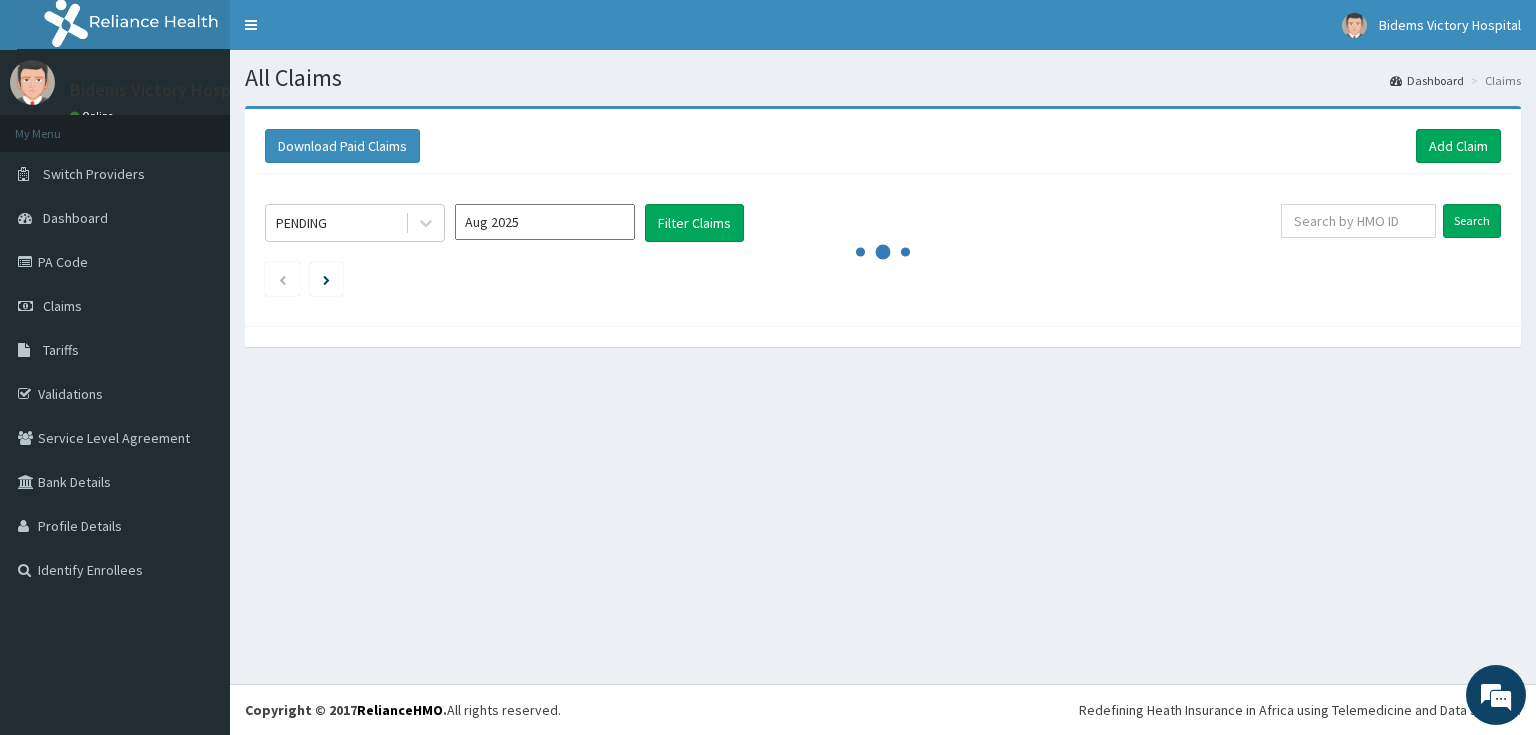 scroll, scrollTop: 0, scrollLeft: 0, axis: both 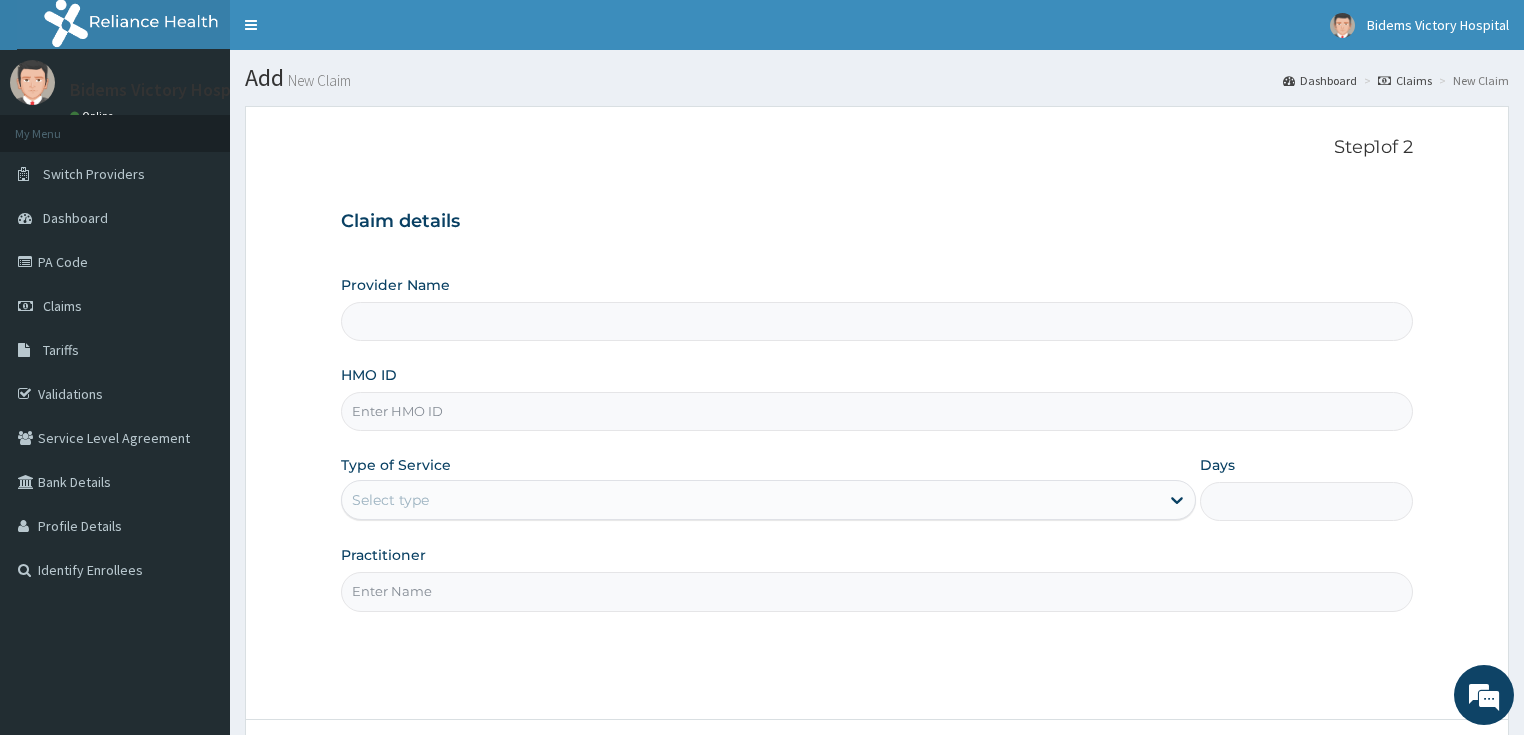 click on "HMO ID" at bounding box center [877, 411] 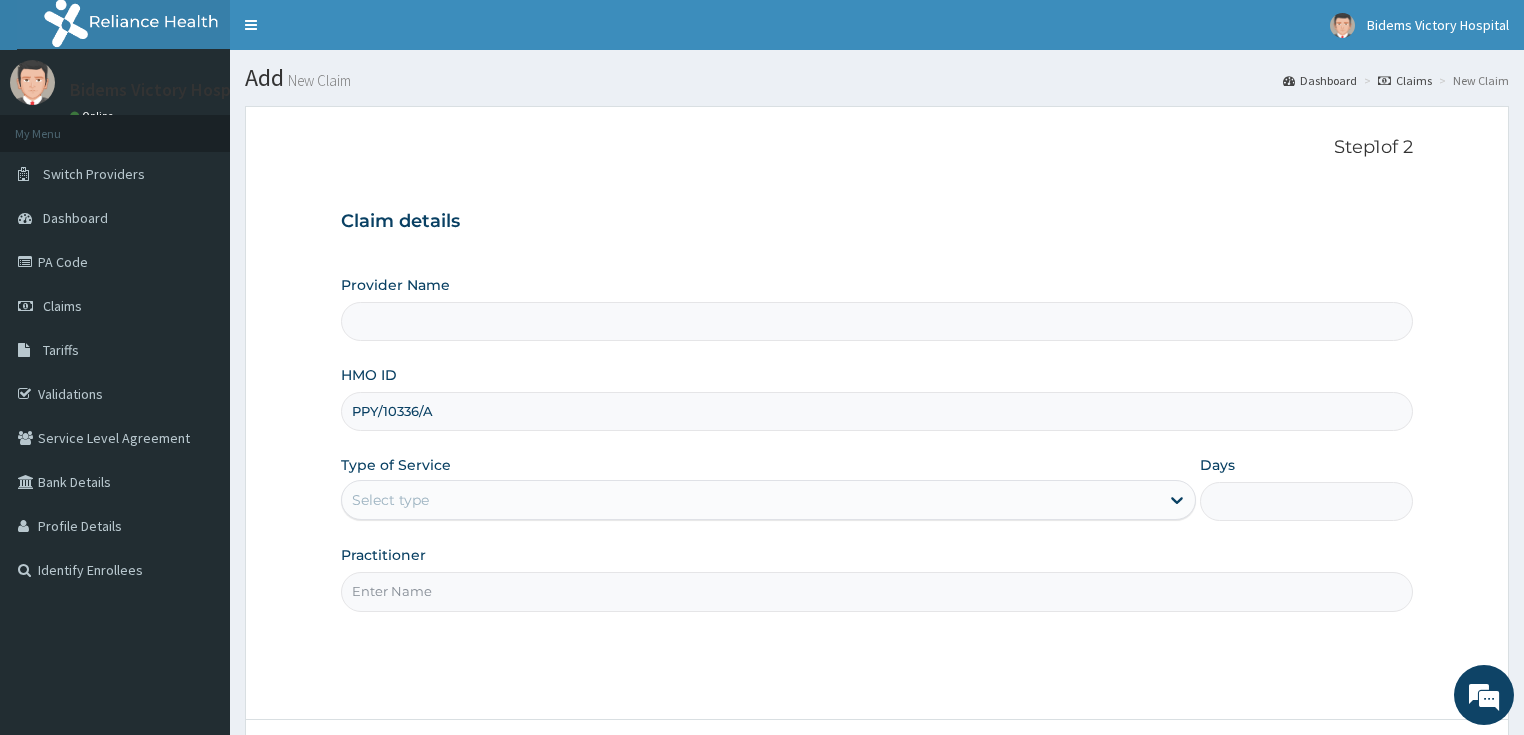 type on "Bidems Victory Hospital" 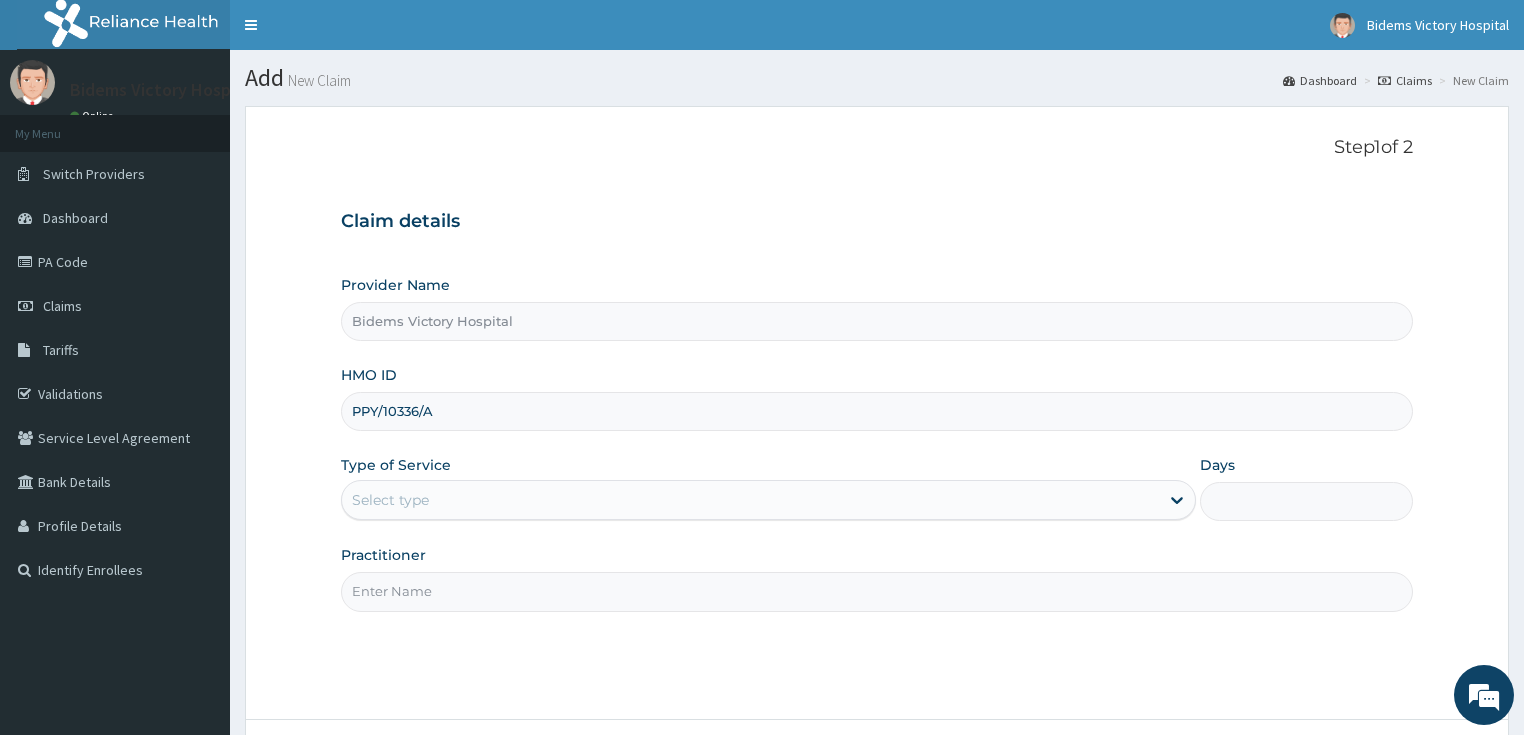 click on "Select type" at bounding box center [750, 500] 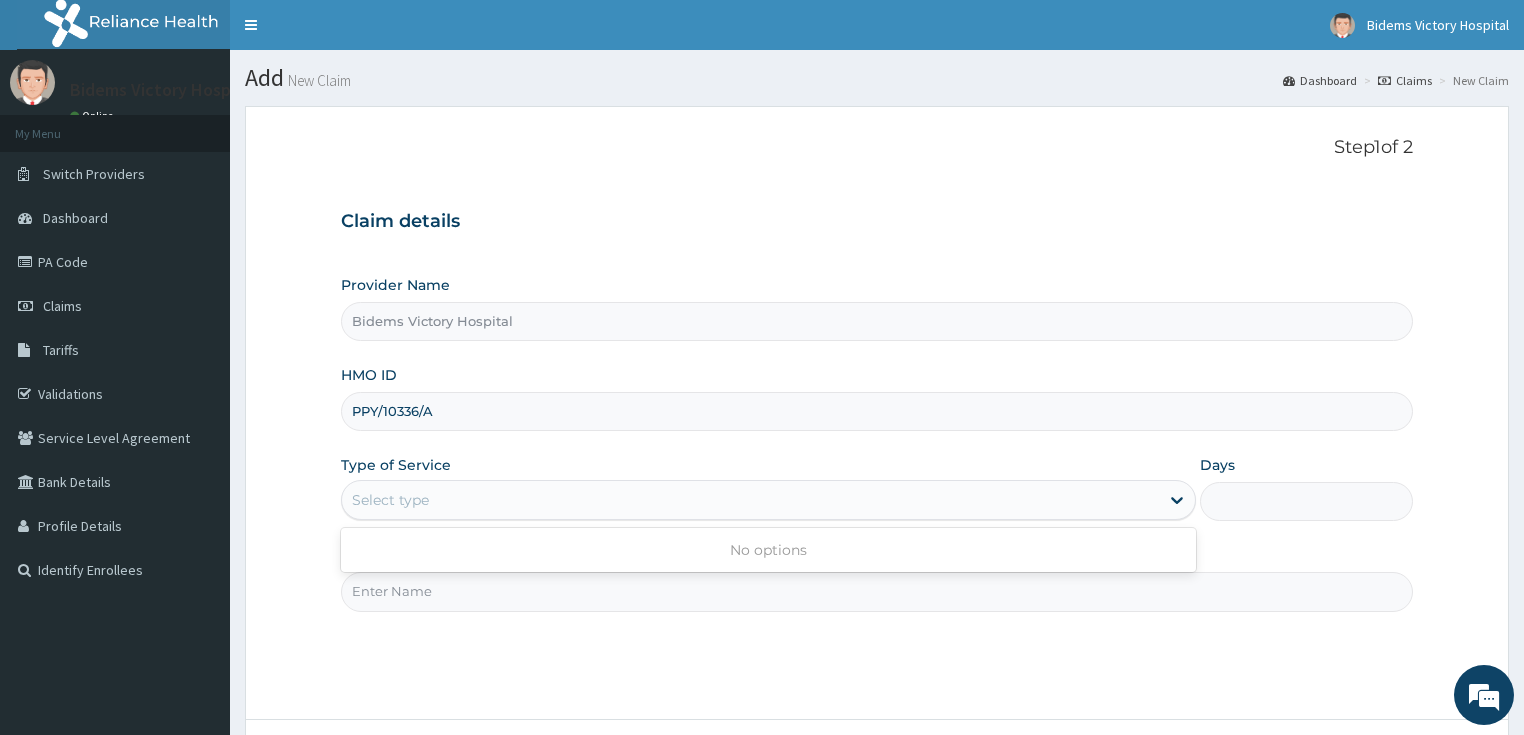 click on "Select type" at bounding box center [750, 500] 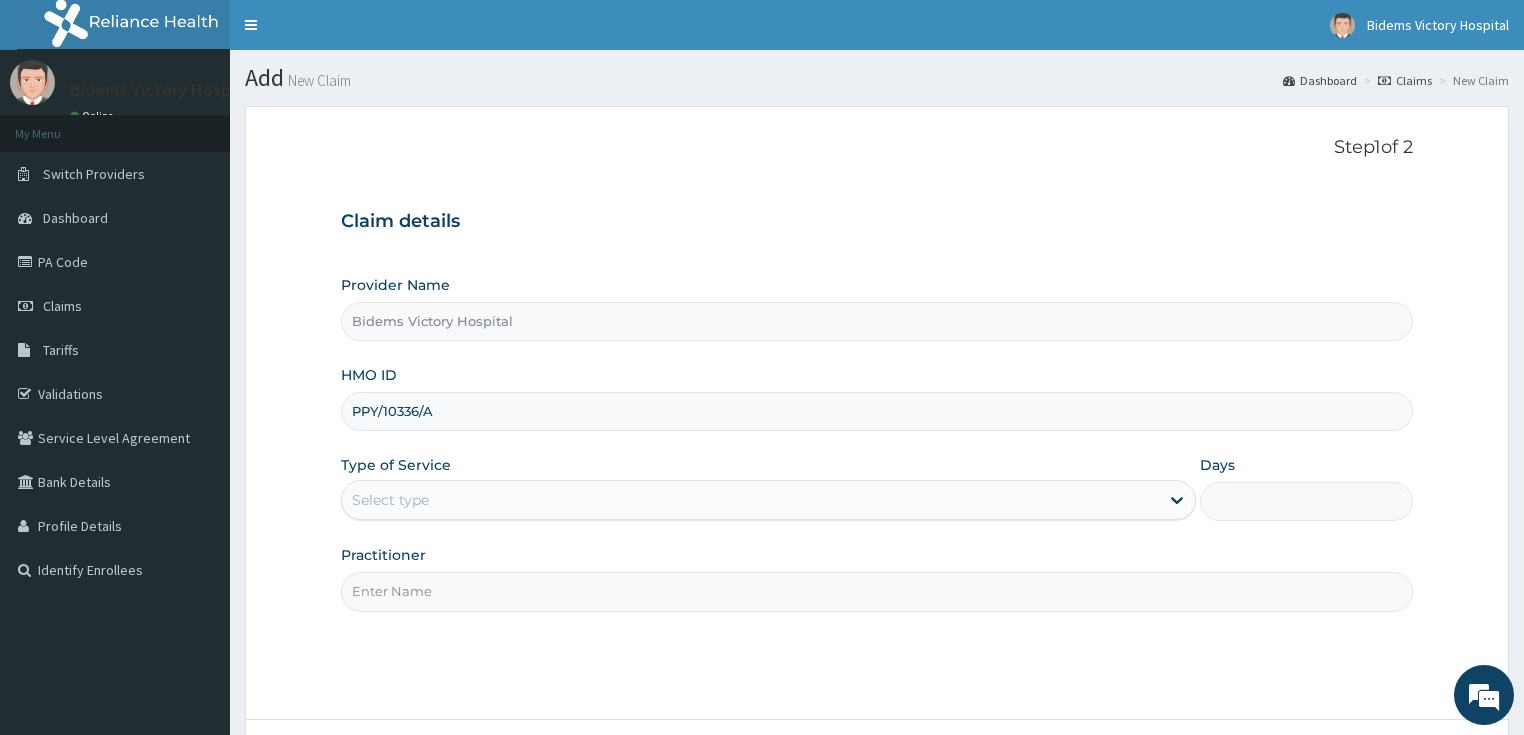 click on "Select type" at bounding box center [750, 500] 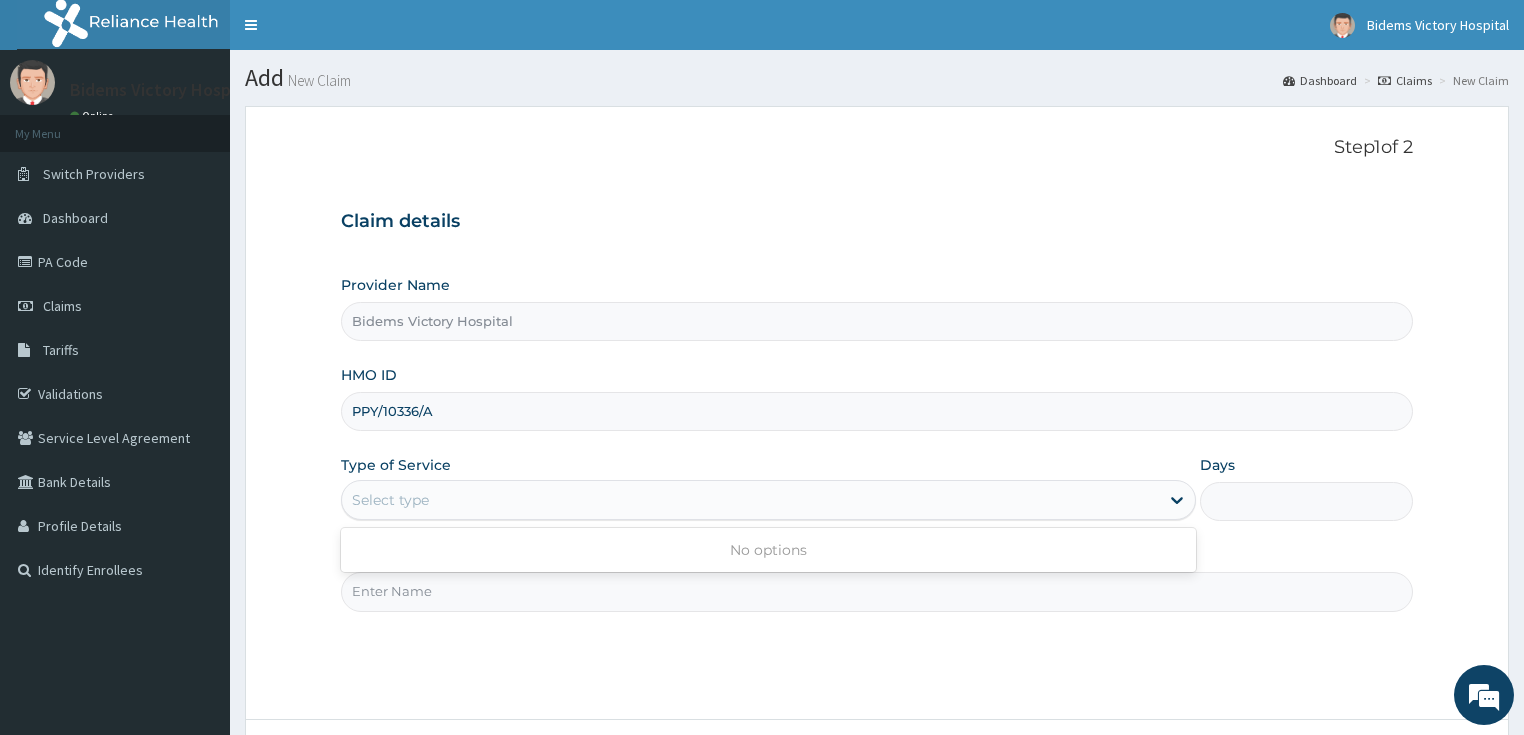click on "Select type" at bounding box center (750, 500) 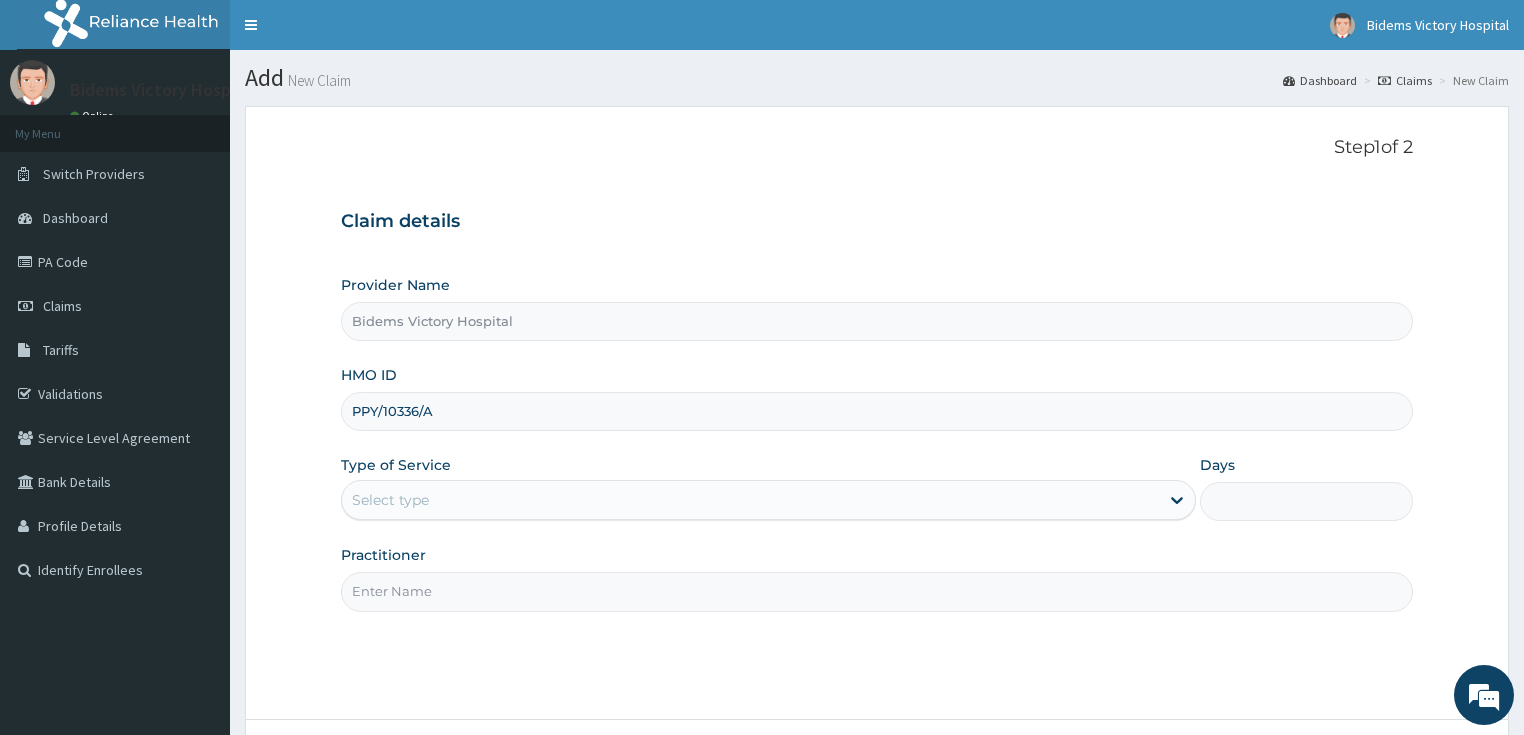 click on "PPY/10336/A" at bounding box center [877, 411] 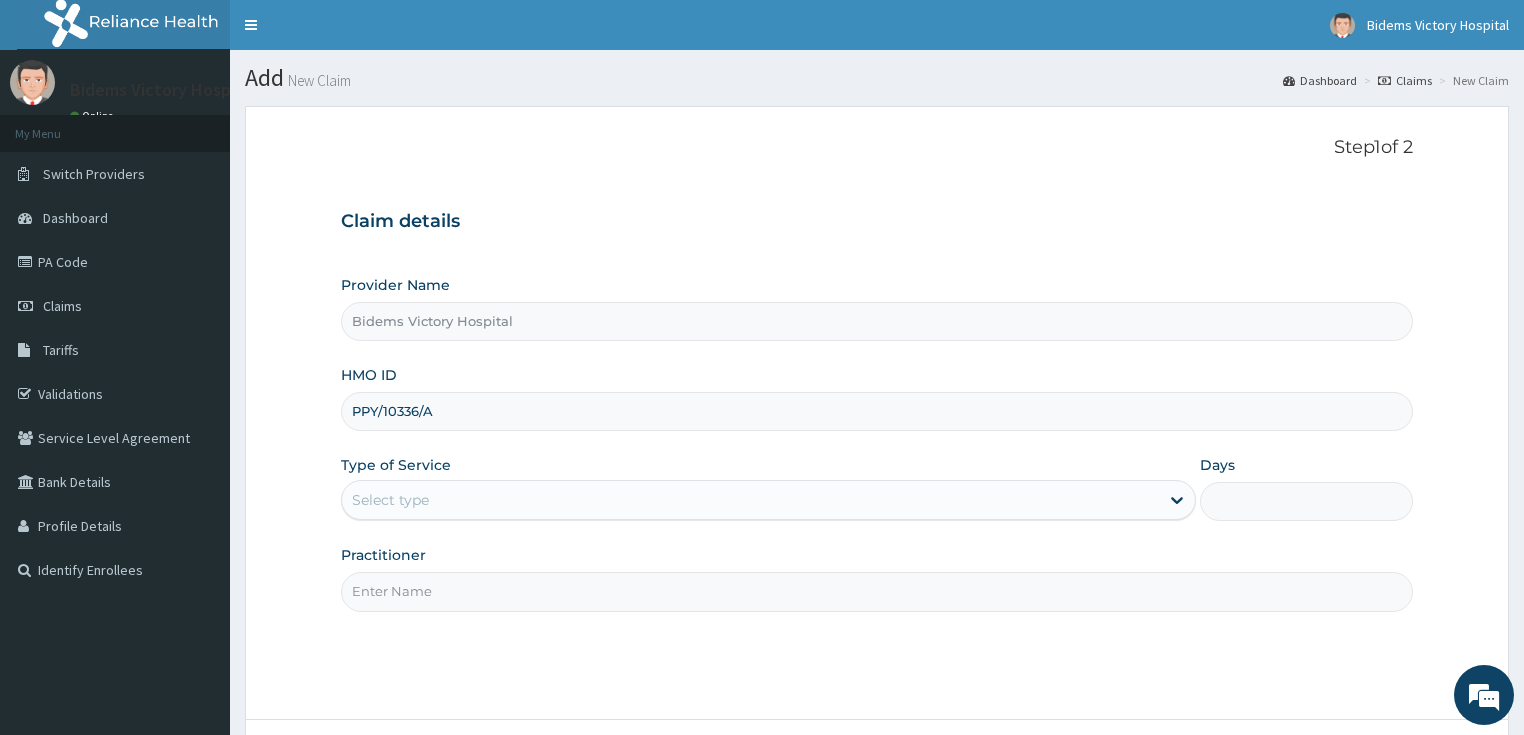 scroll, scrollTop: 0, scrollLeft: 0, axis: both 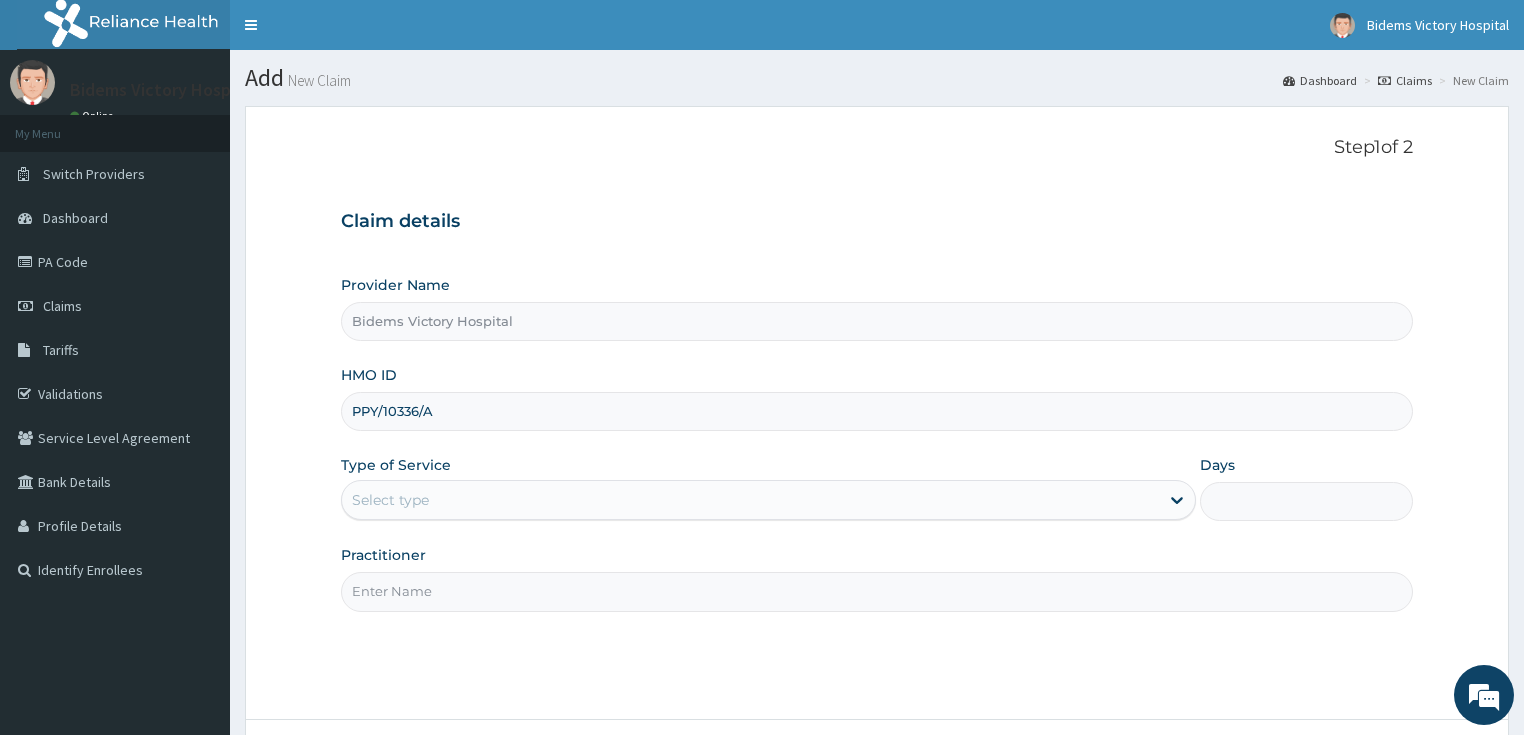 click on "PPY/10336/A" at bounding box center (877, 411) 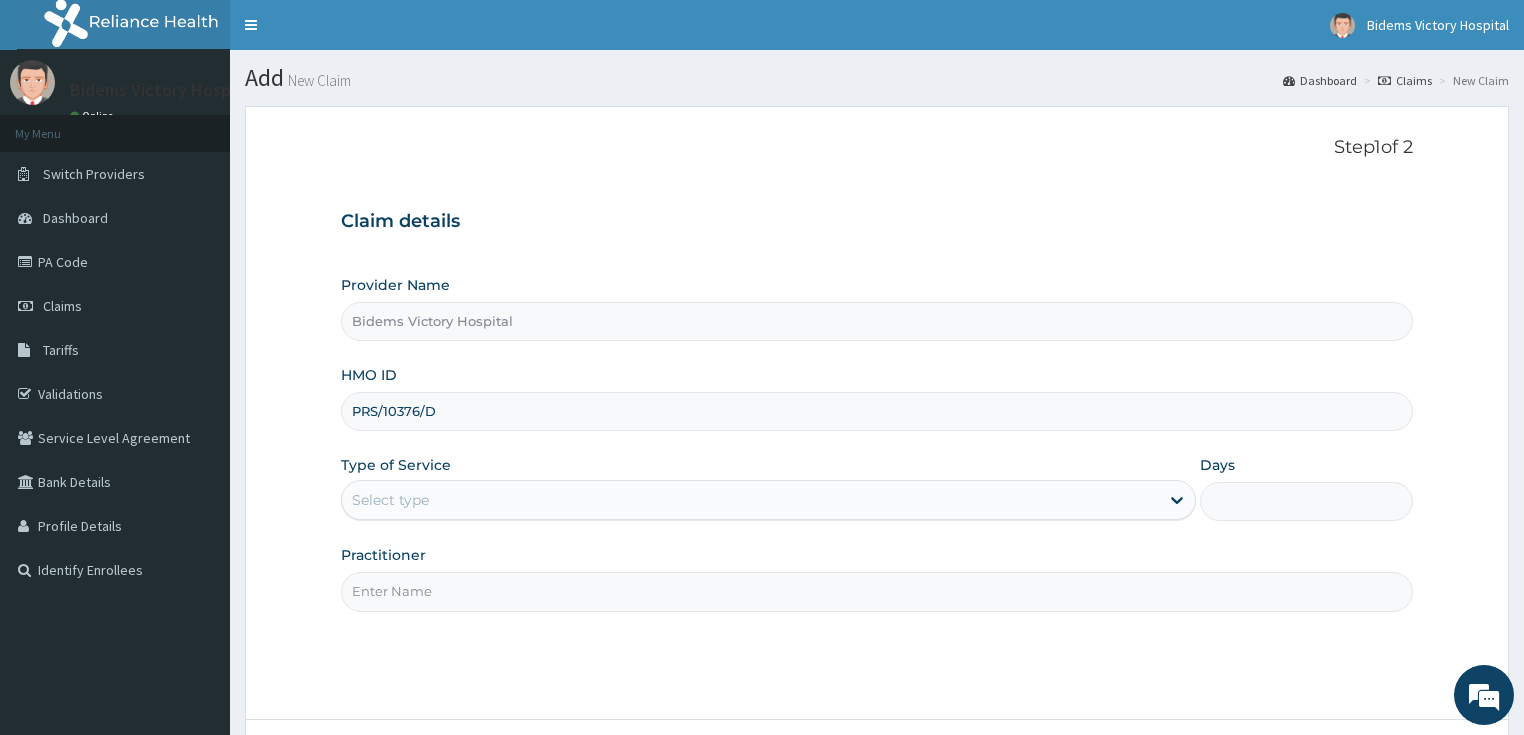 type on "PRS/10376/D" 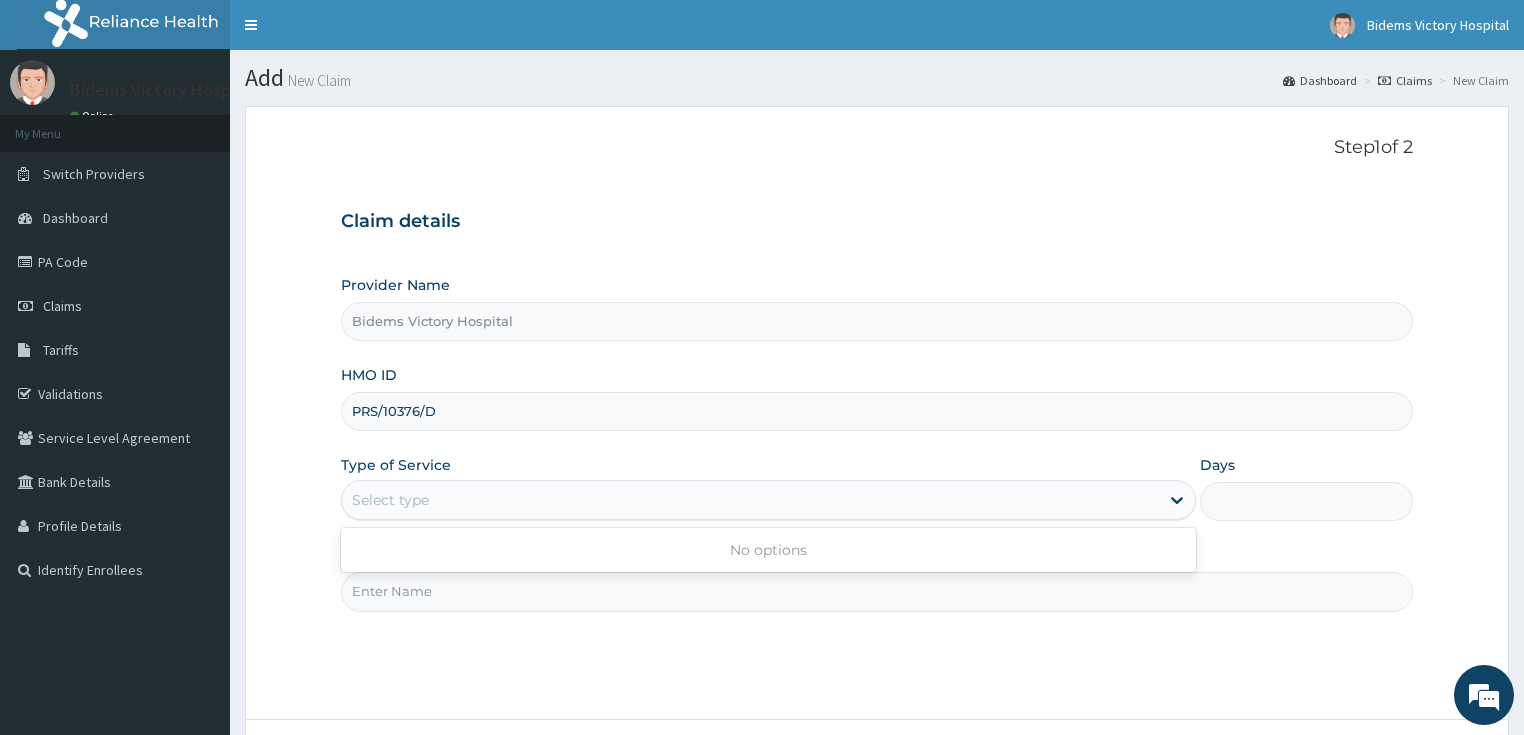 click on "Select type" at bounding box center (390, 500) 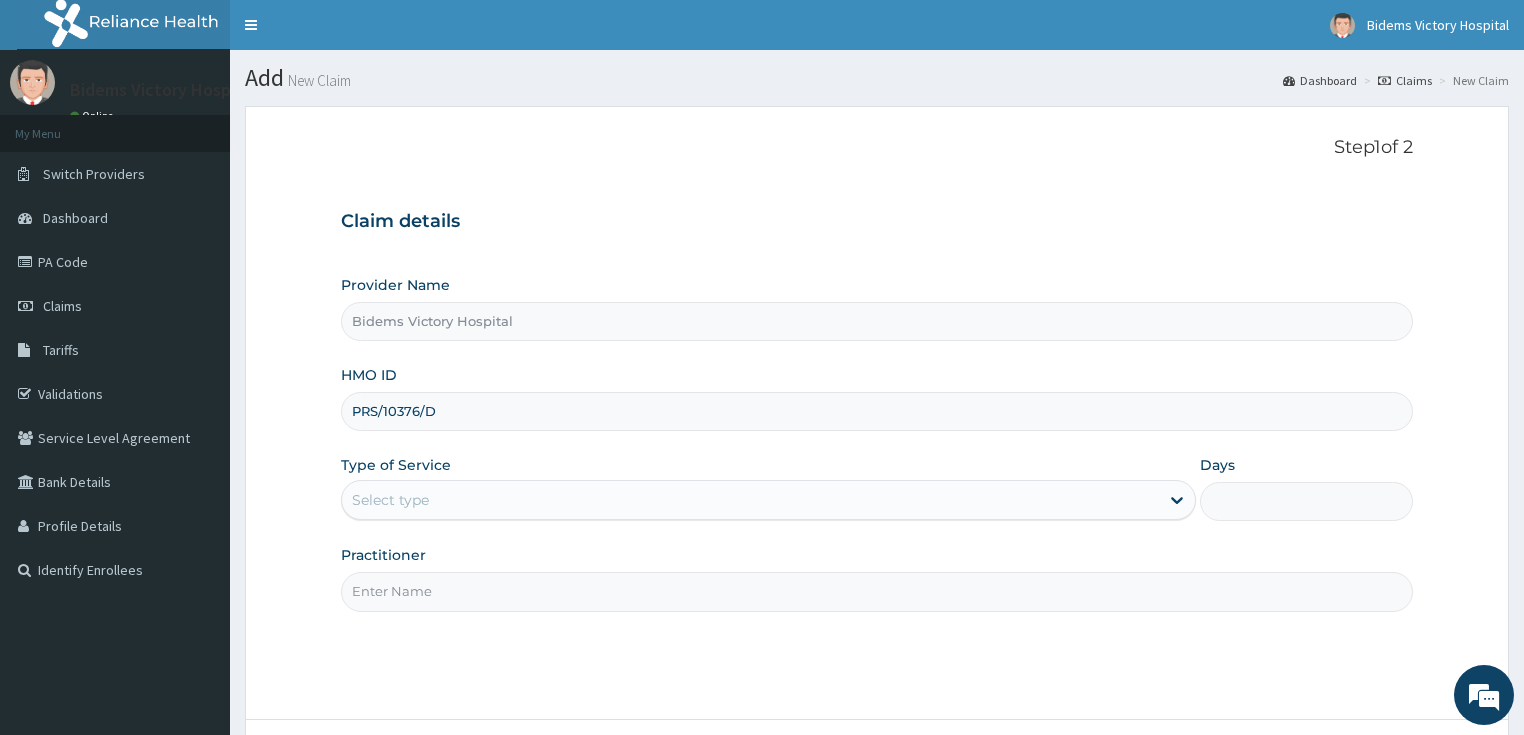 click on "Select type" at bounding box center [390, 500] 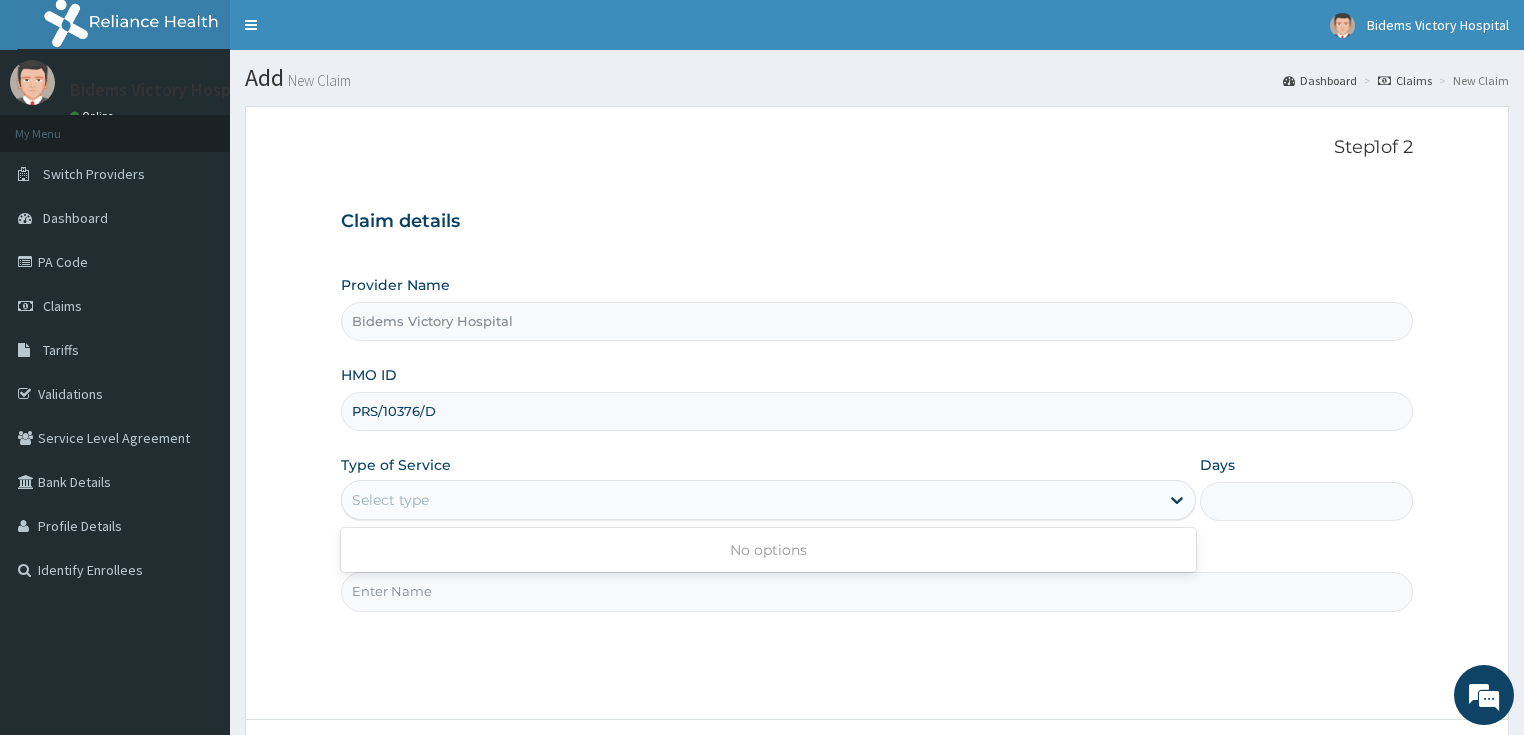 click on "Select type" at bounding box center (390, 500) 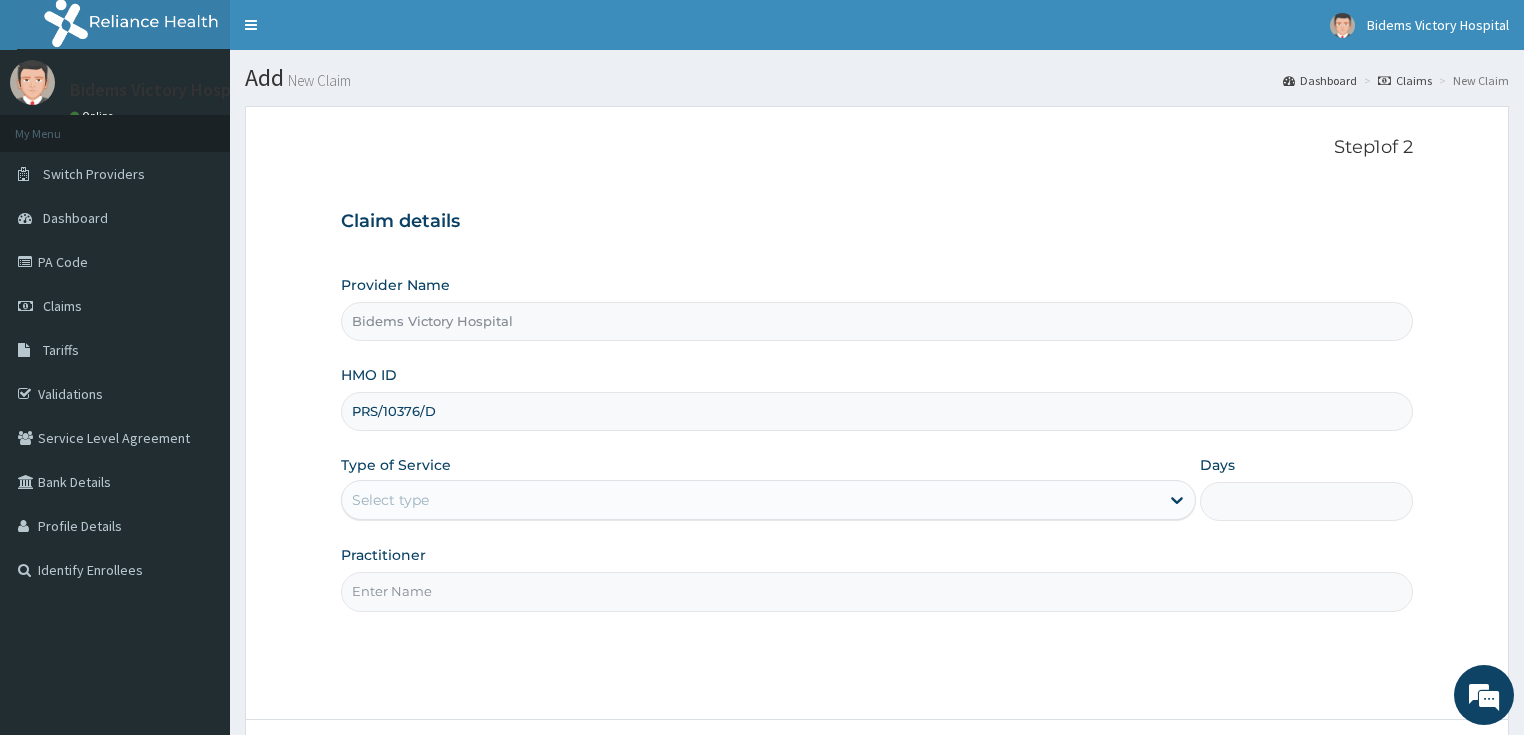 click on "Select type" at bounding box center [390, 500] 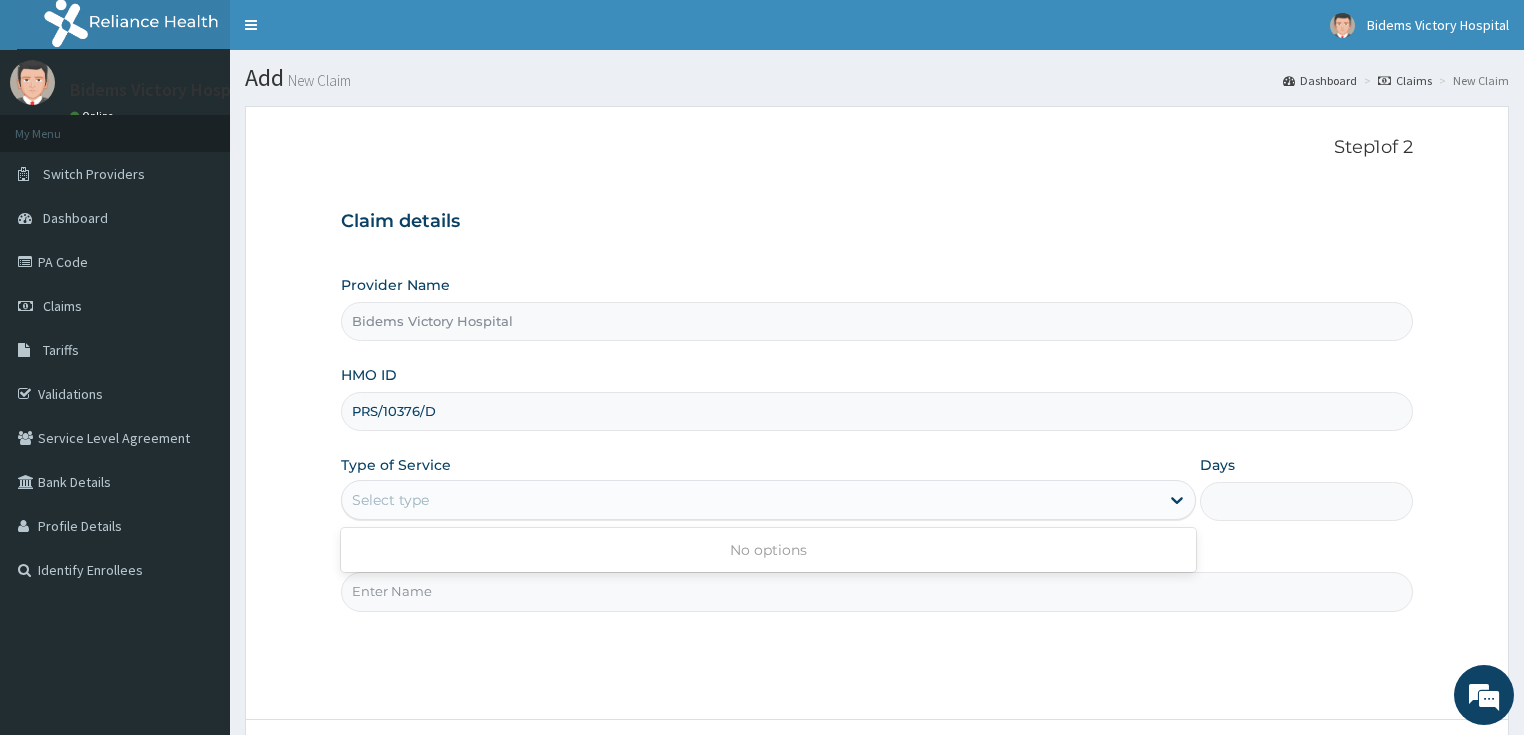 click on "Practitioner" at bounding box center (877, 591) 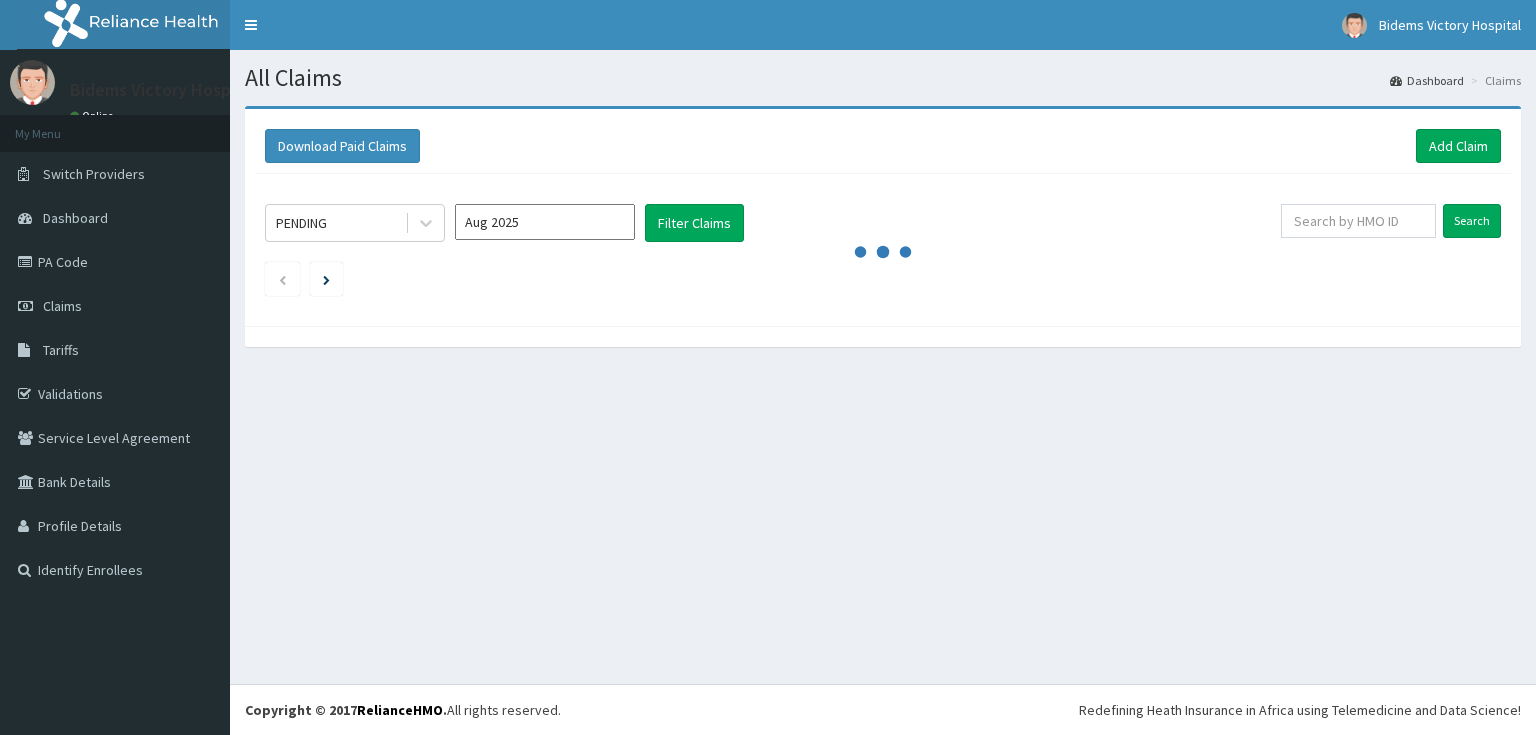 scroll, scrollTop: 0, scrollLeft: 0, axis: both 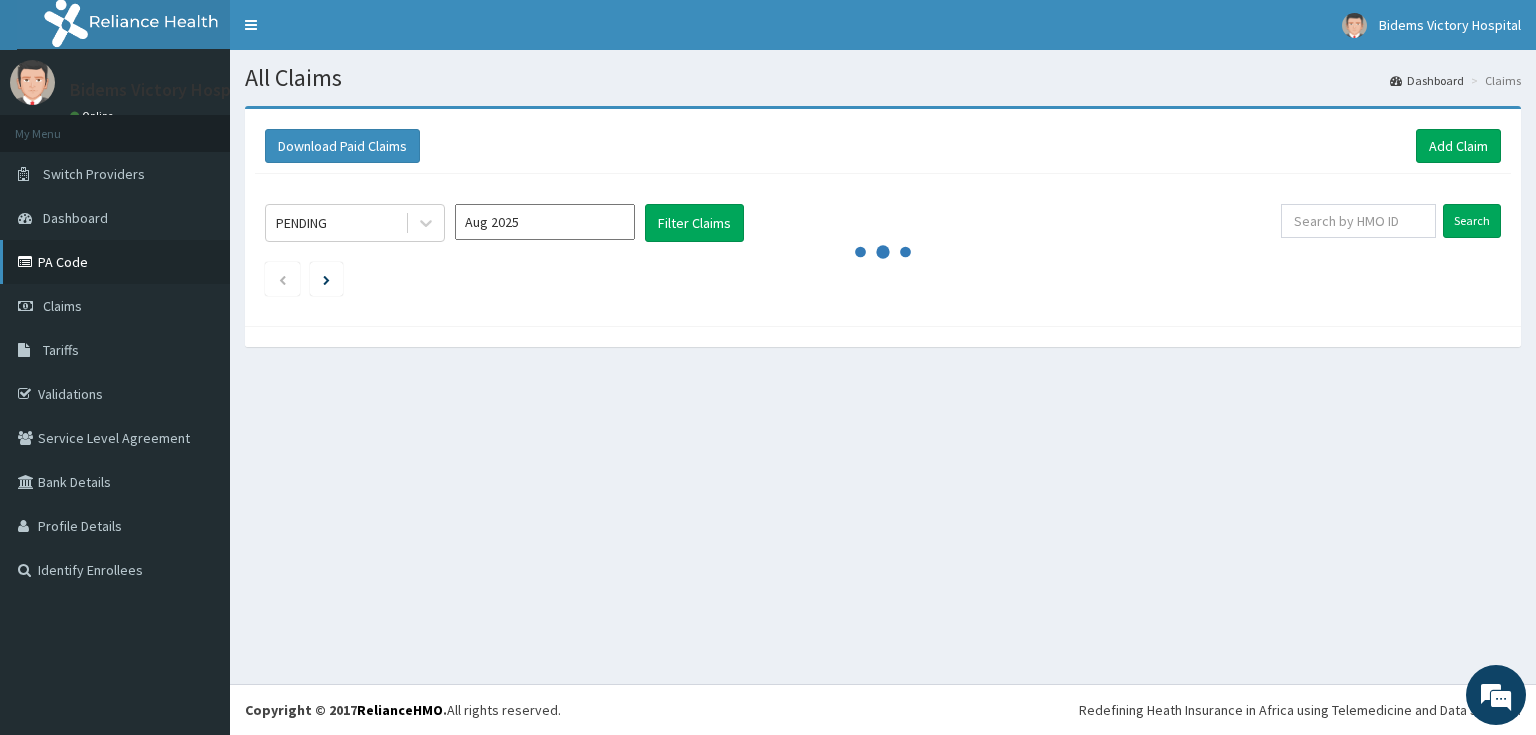 click on "PA Code" at bounding box center [115, 262] 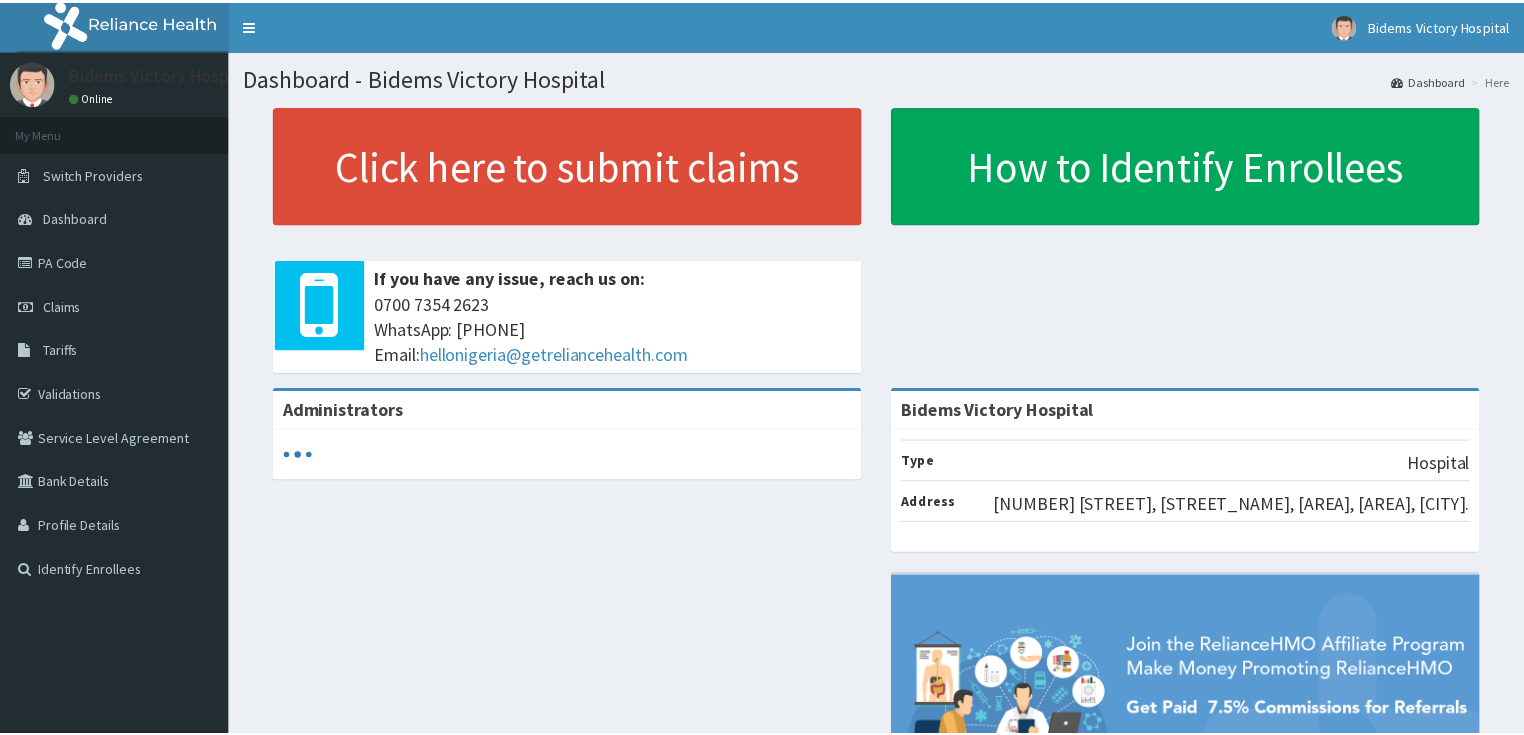 scroll, scrollTop: 0, scrollLeft: 0, axis: both 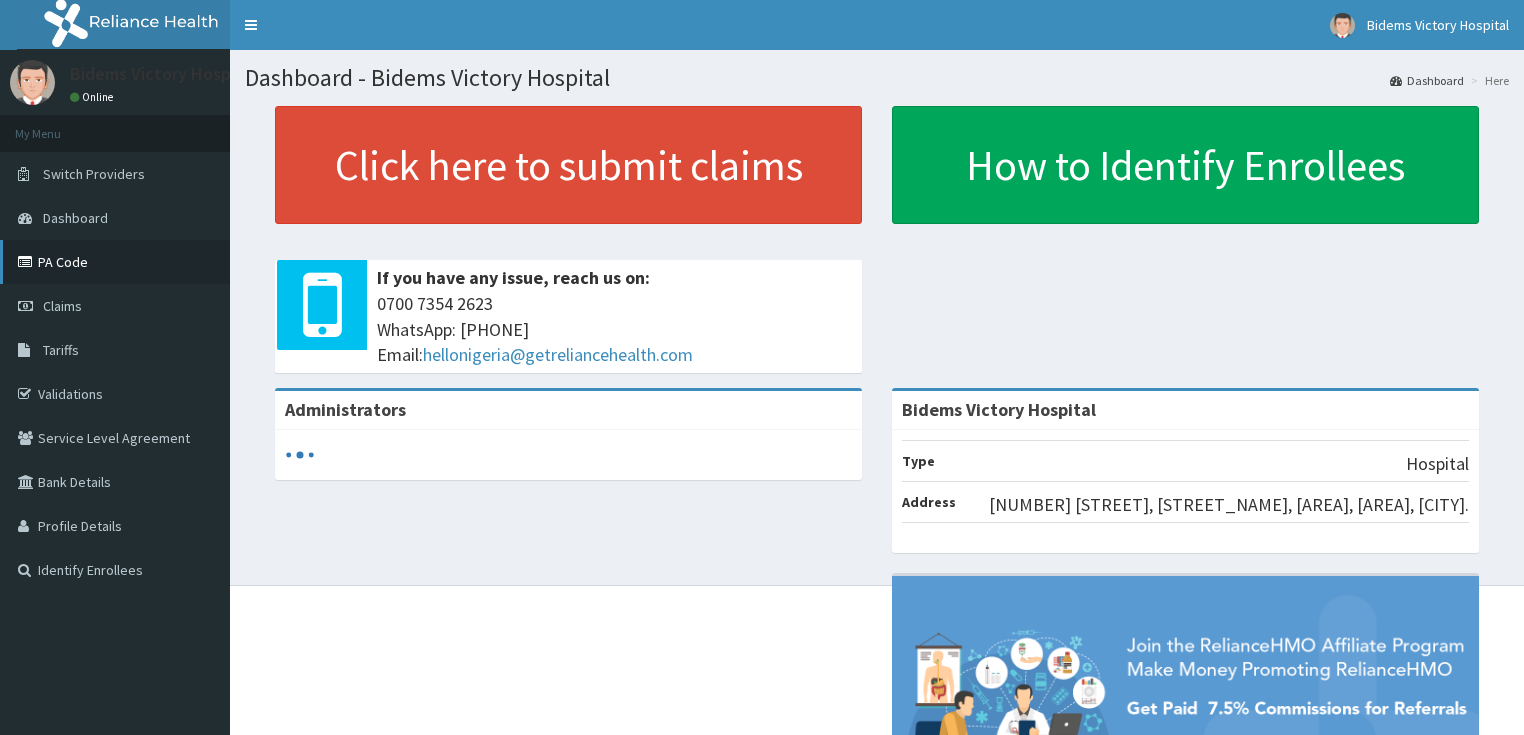 click on "PA Code" at bounding box center [115, 262] 